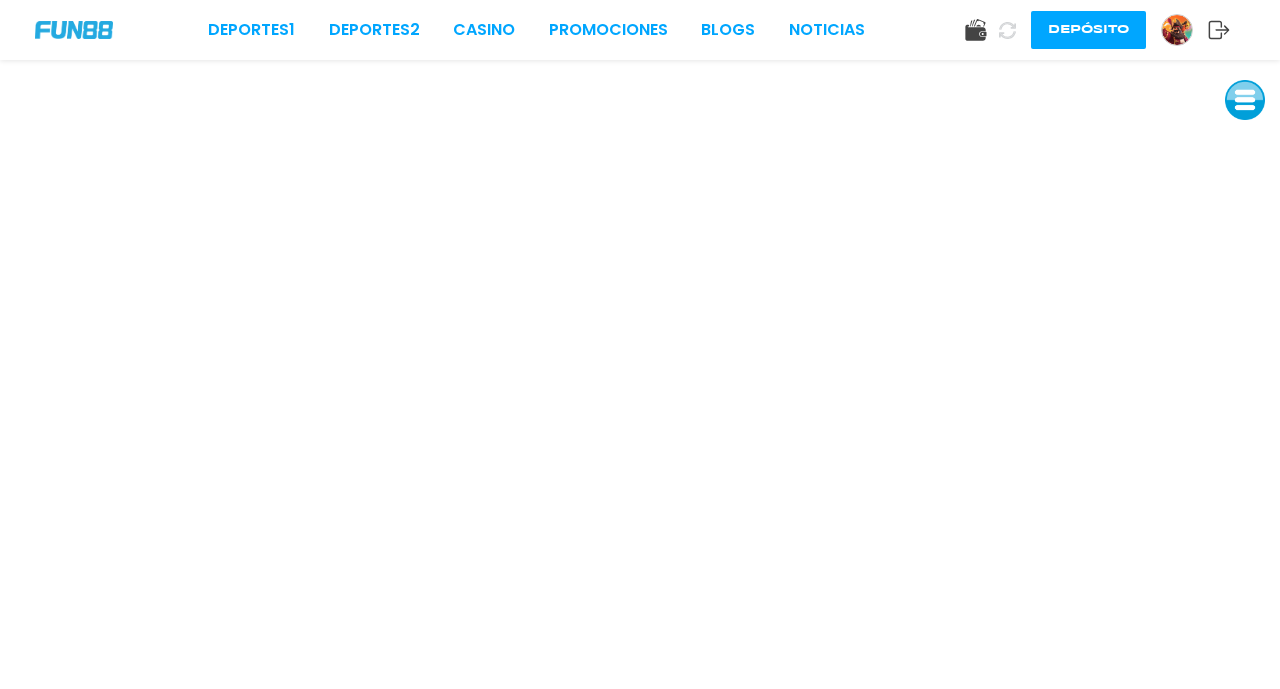 scroll, scrollTop: 0, scrollLeft: 0, axis: both 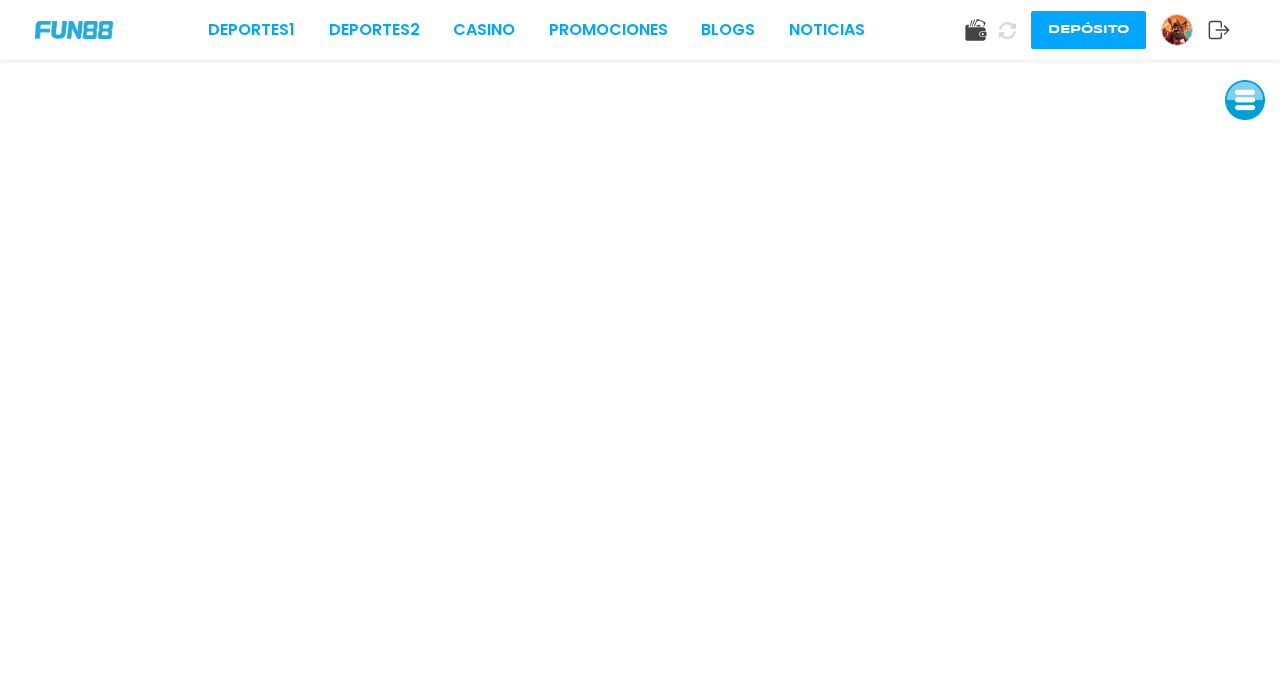click at bounding box center (1245, 100) 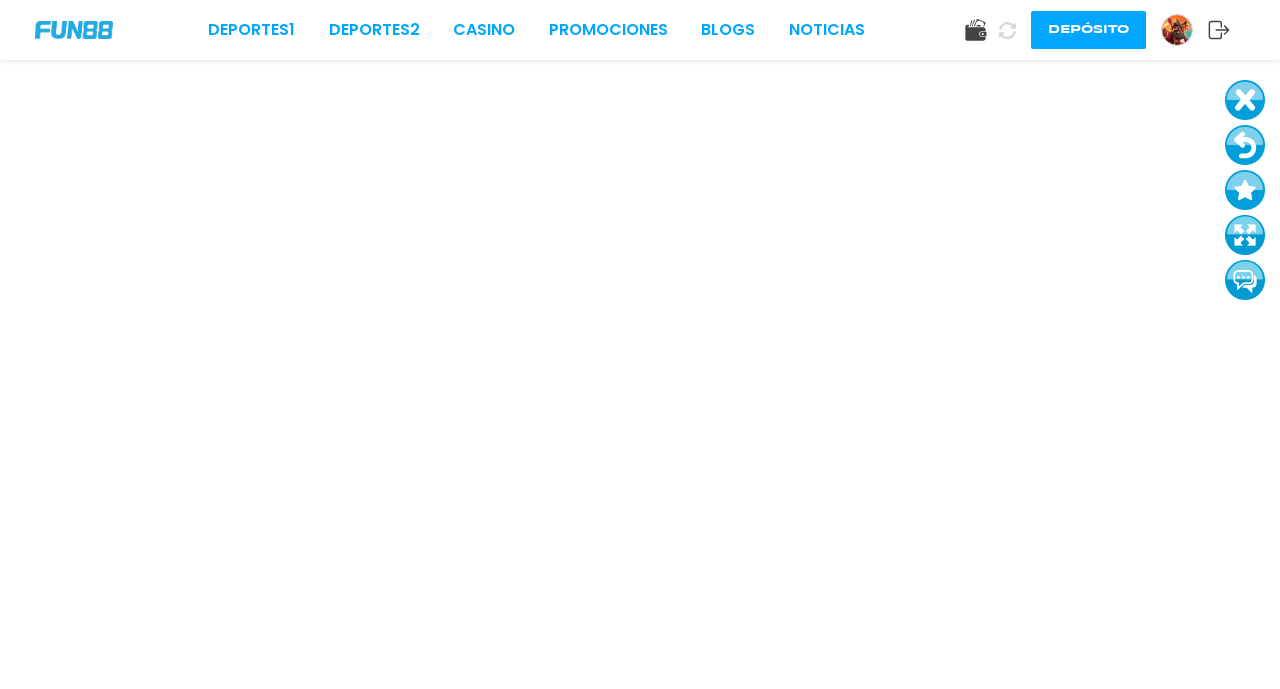 click at bounding box center (1245, 145) 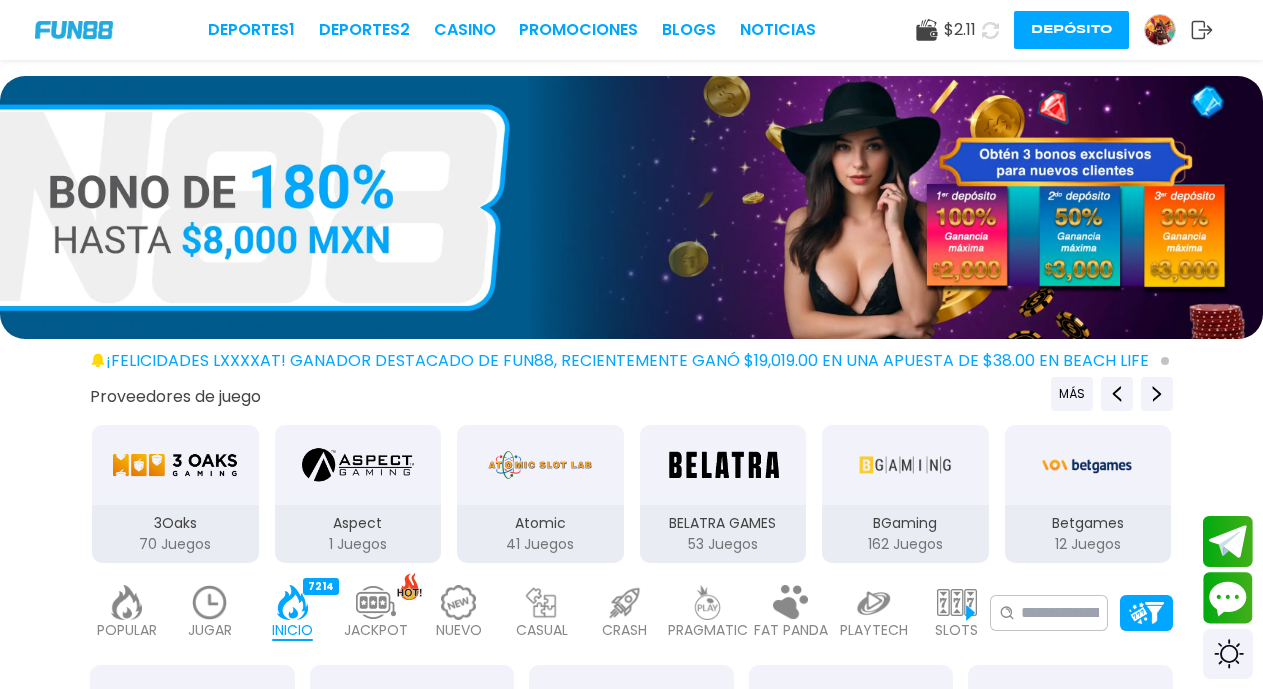 click at bounding box center [1160, 30] 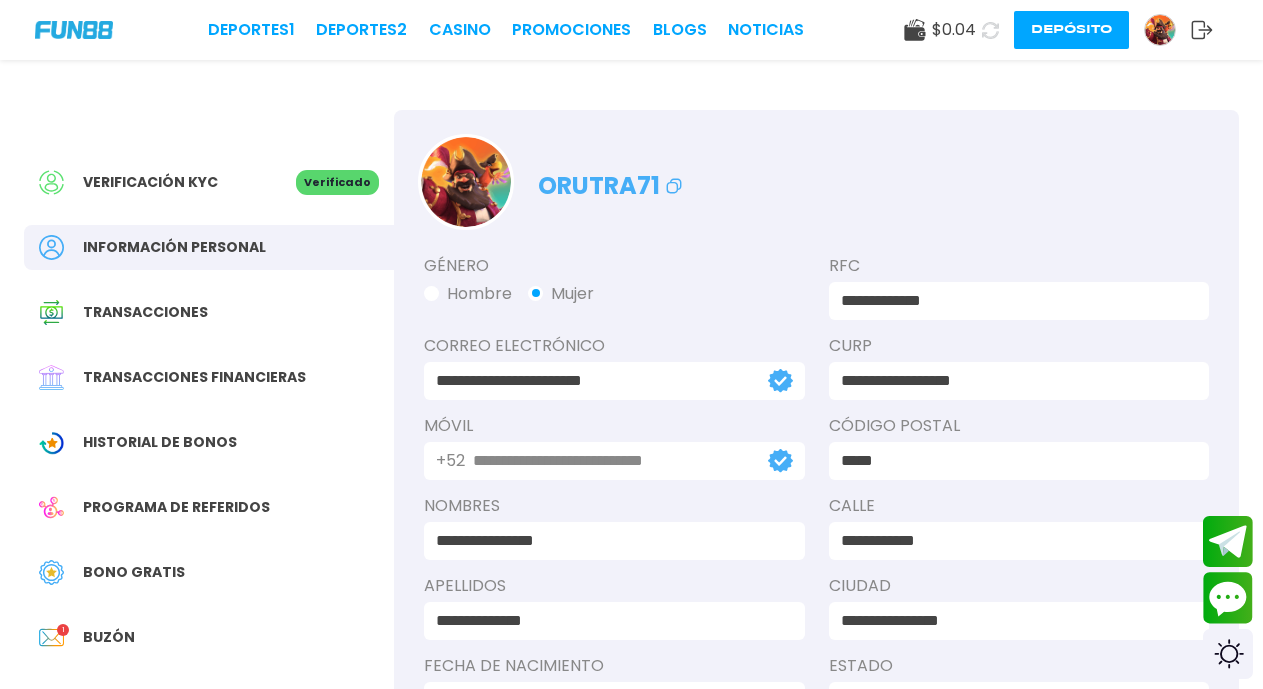 click at bounding box center [61, 637] 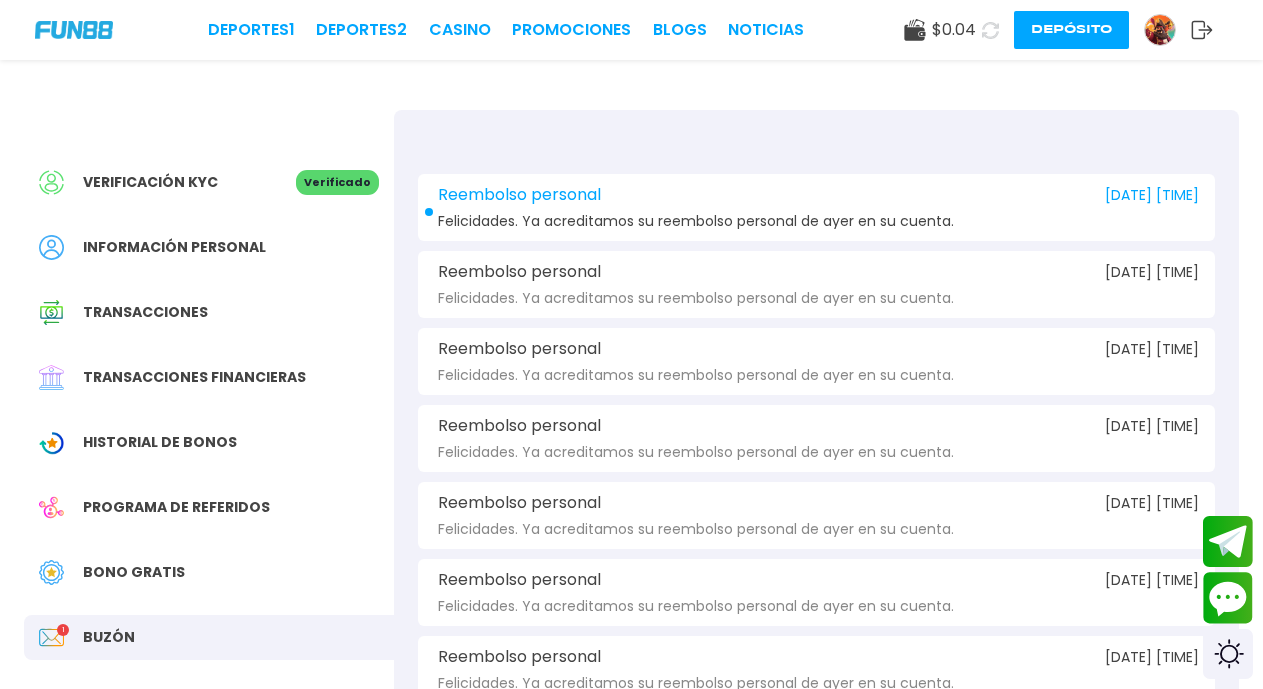 click on "Bono Gratis" at bounding box center (134, 572) 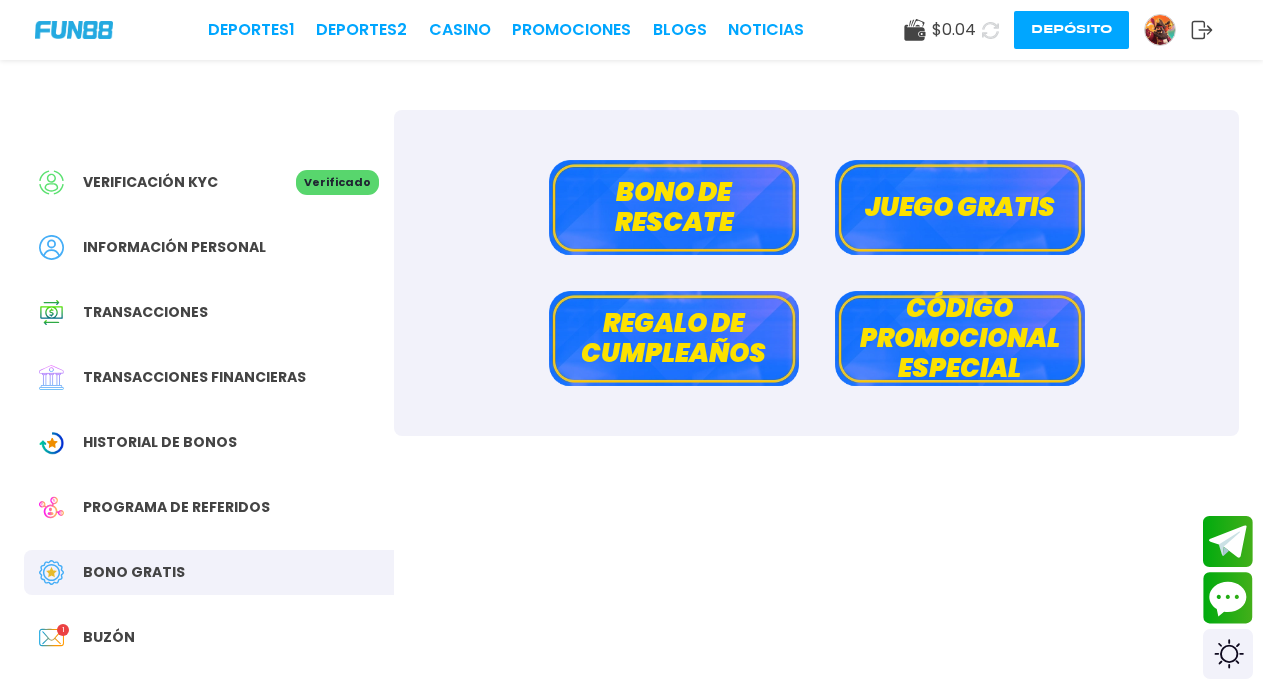 click on "Juego gratis" at bounding box center [960, 207] 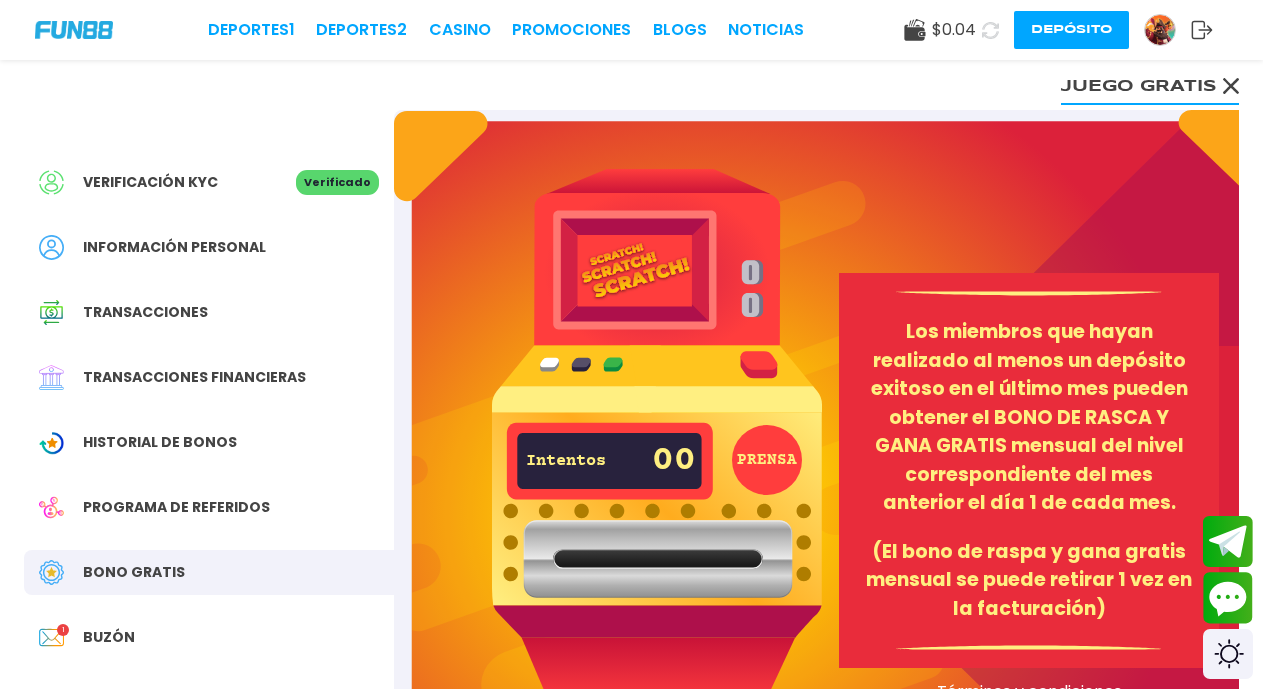 click at bounding box center (657, 436) 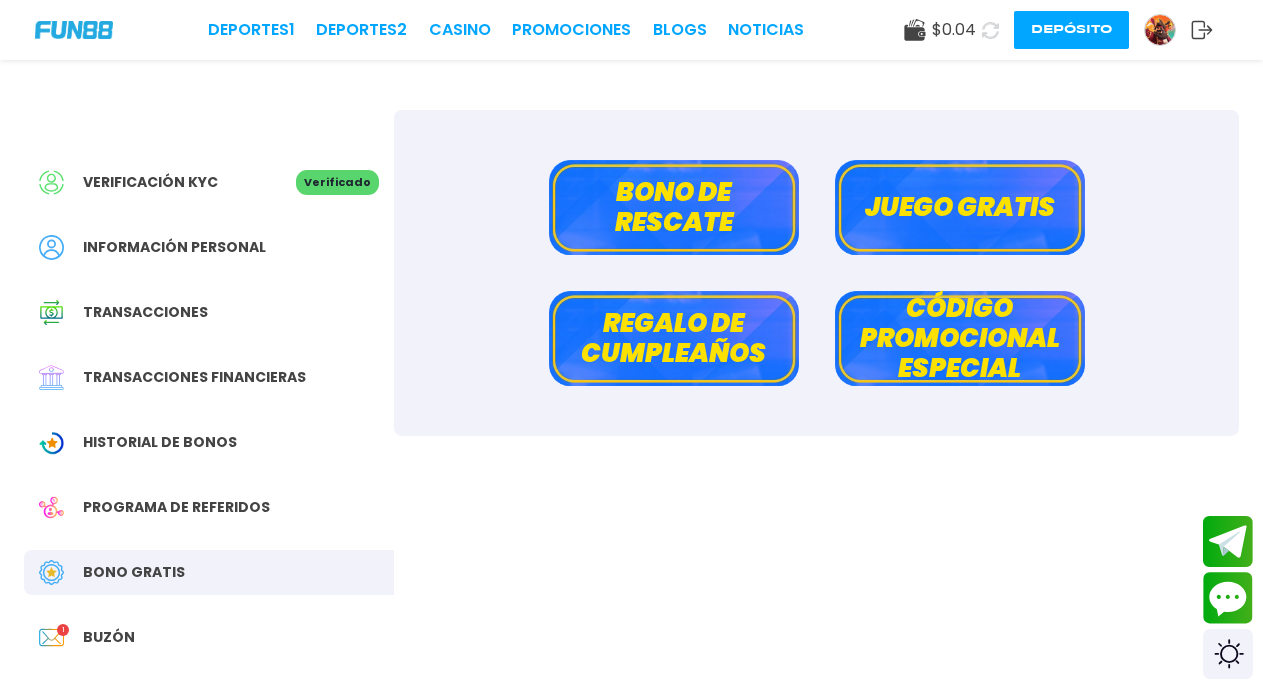 click on "Bono de rescate" at bounding box center (674, 207) 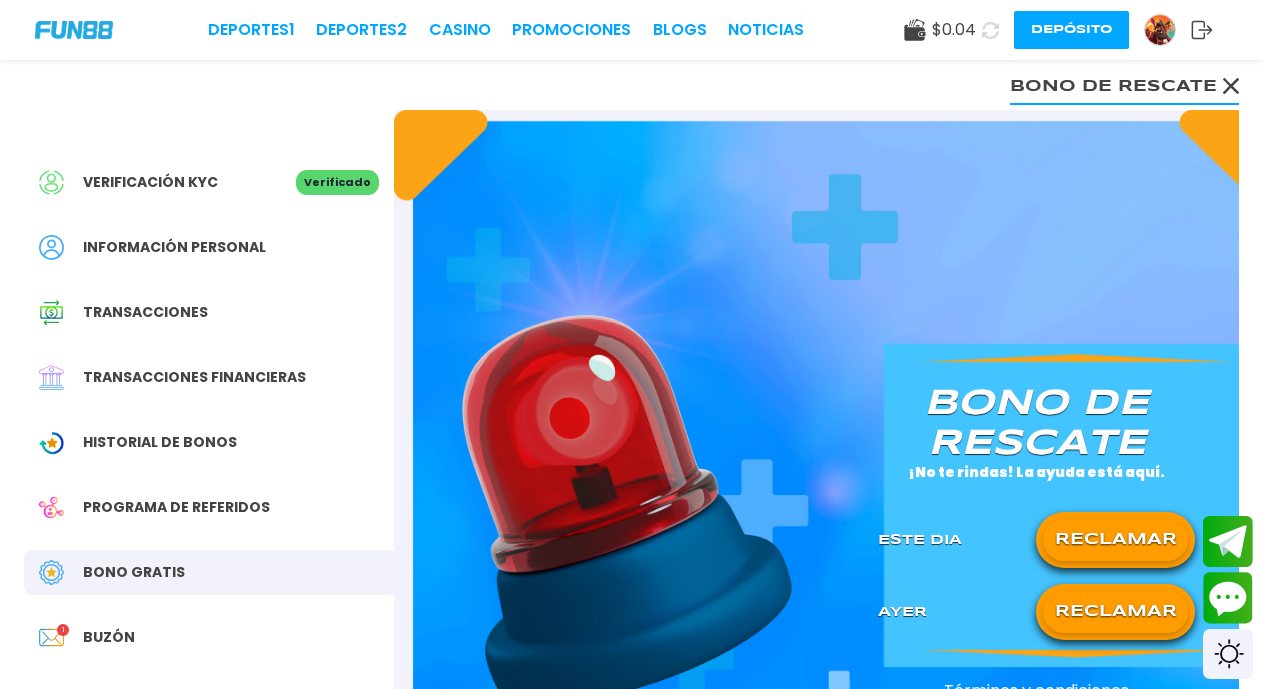 click on "RECLAMAR" at bounding box center (1115, 540) 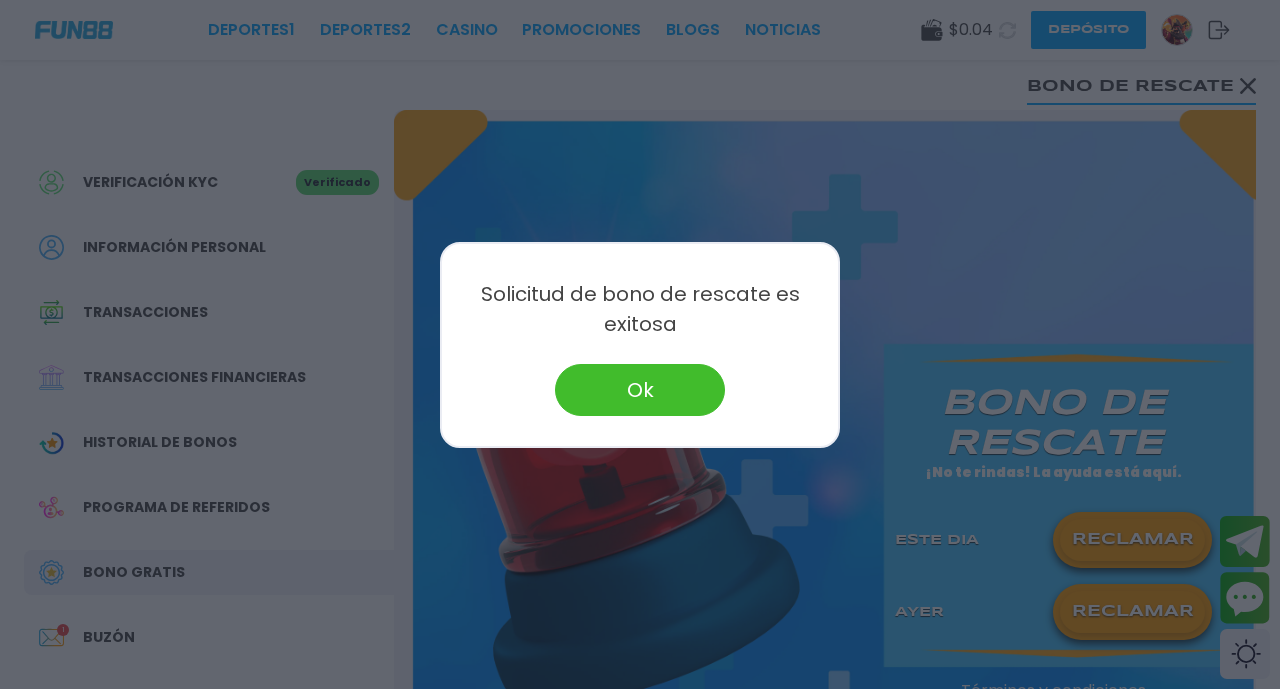 click on "Ok" at bounding box center (640, 390) 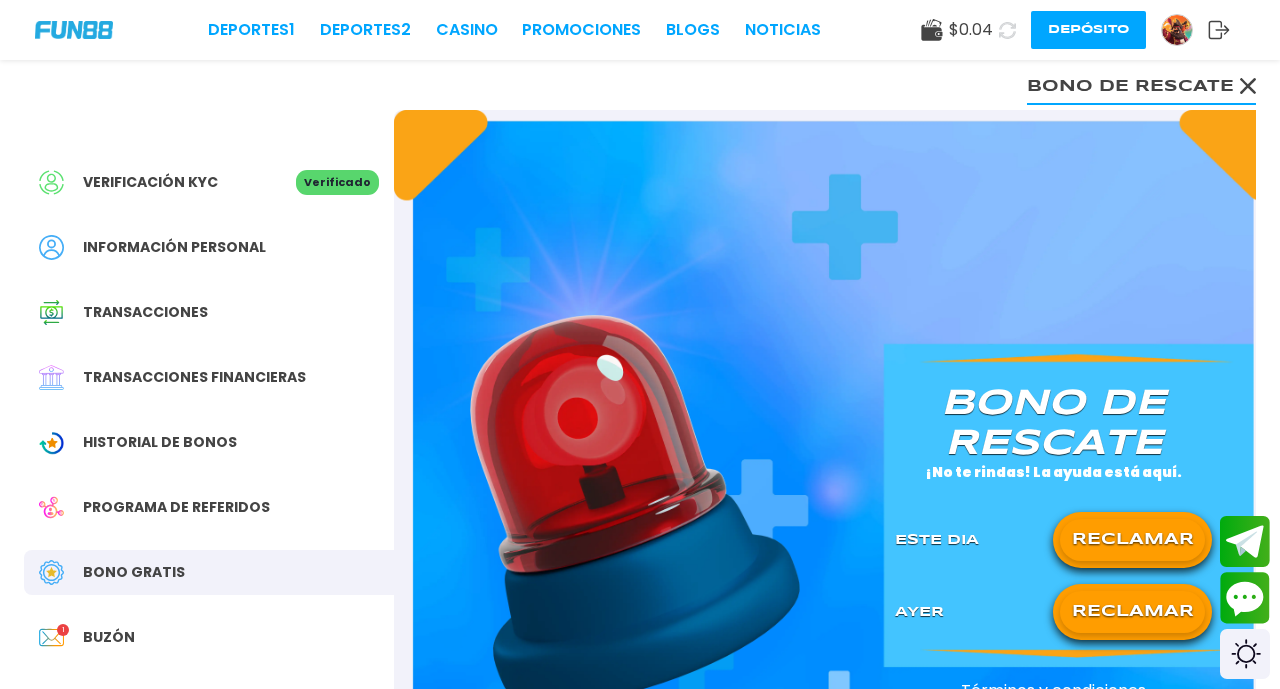 click on "$ 0.04 Depósito" at bounding box center (1075, 30) 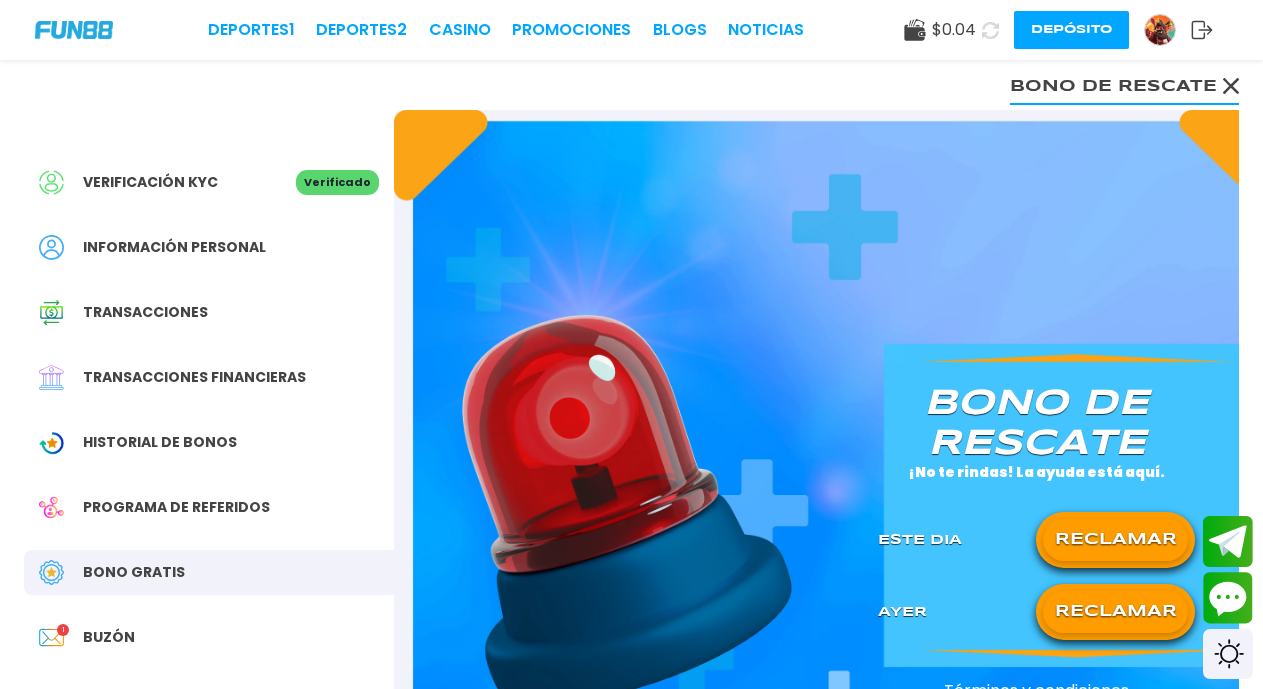click 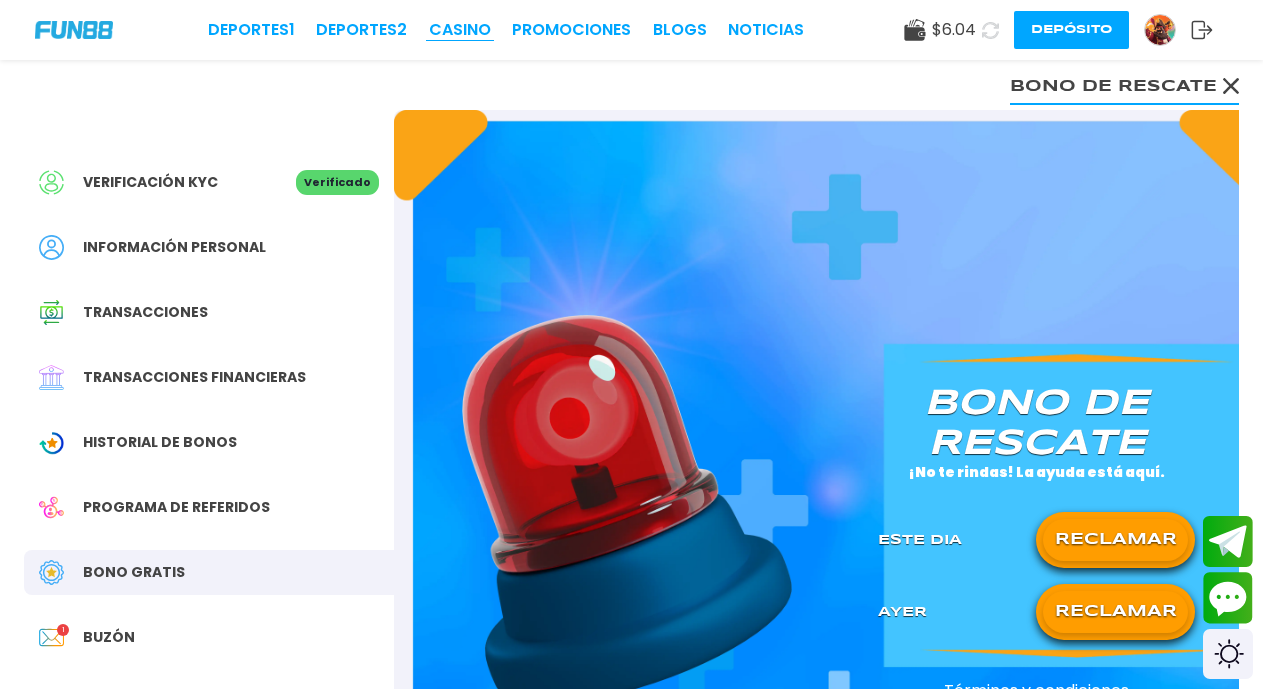 click on "CASINO" at bounding box center [460, 30] 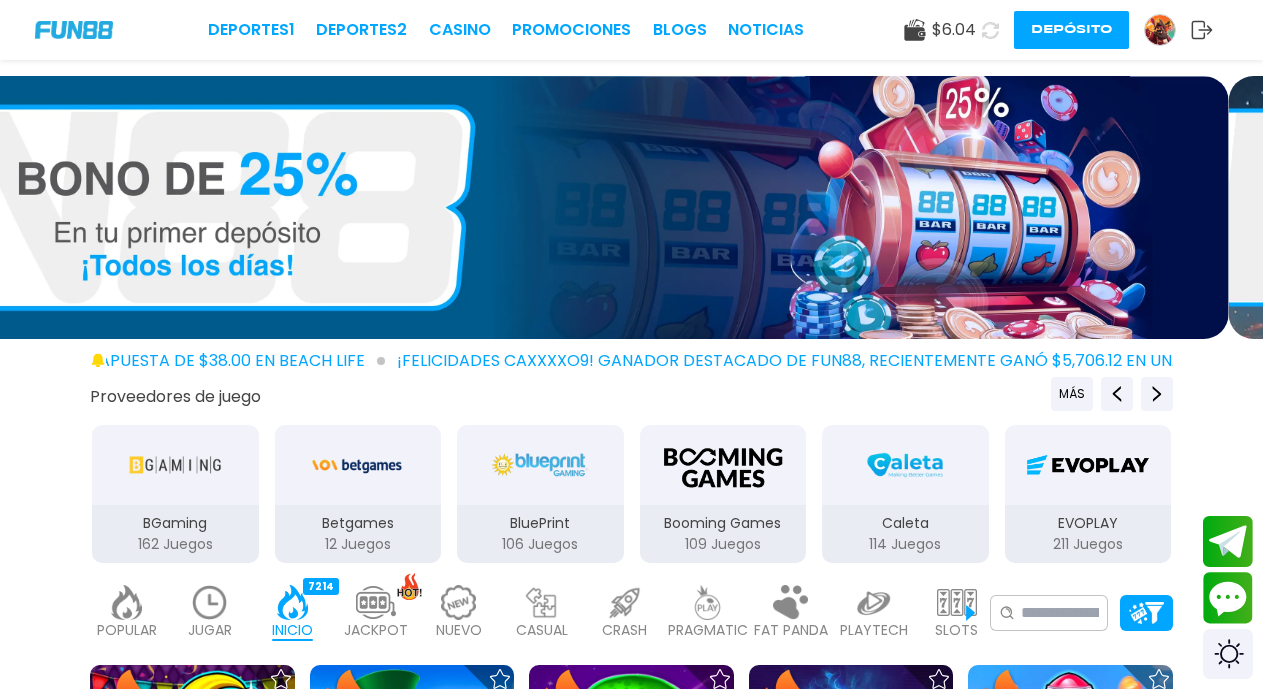 scroll, scrollTop: 603, scrollLeft: 0, axis: vertical 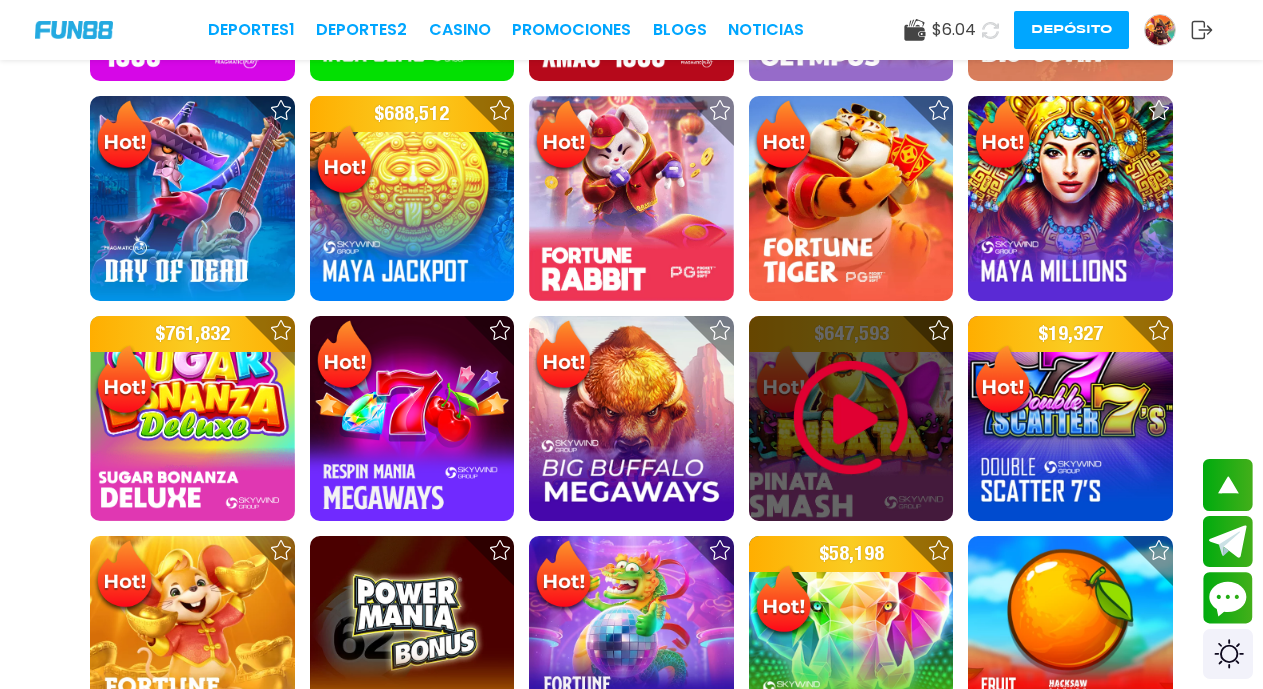 click at bounding box center (851, 418) 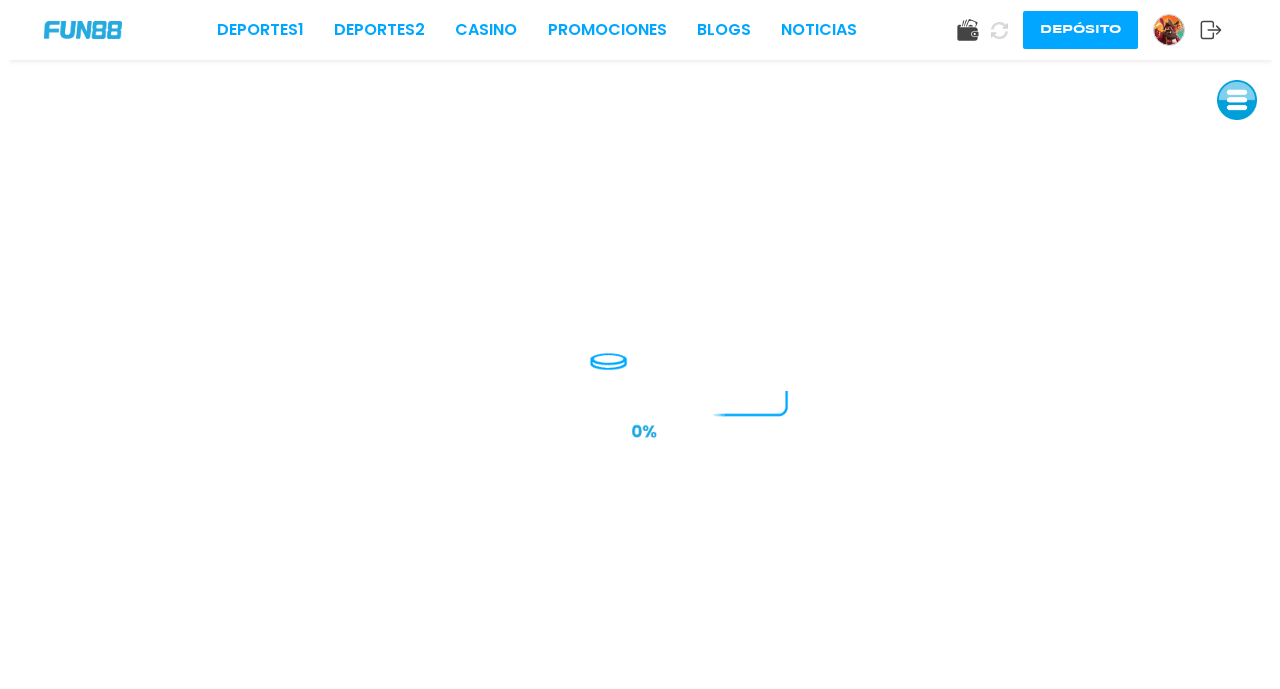 scroll, scrollTop: 0, scrollLeft: 0, axis: both 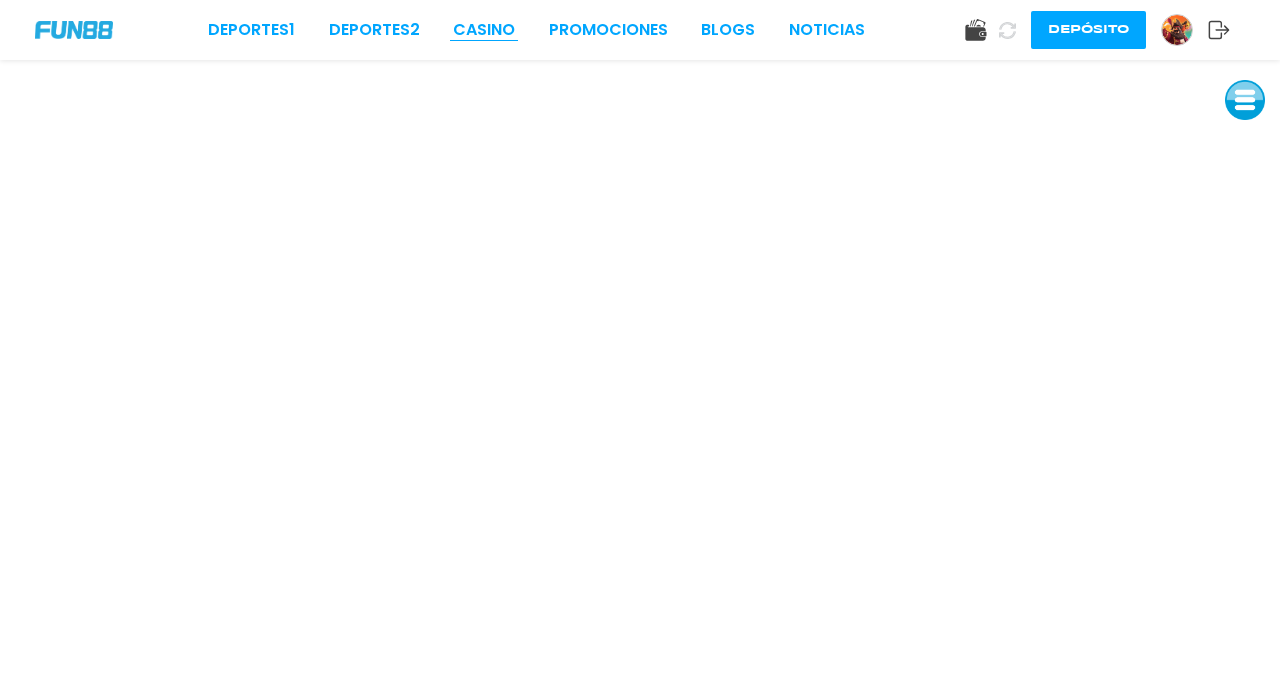 click on "CASINO" at bounding box center (484, 30) 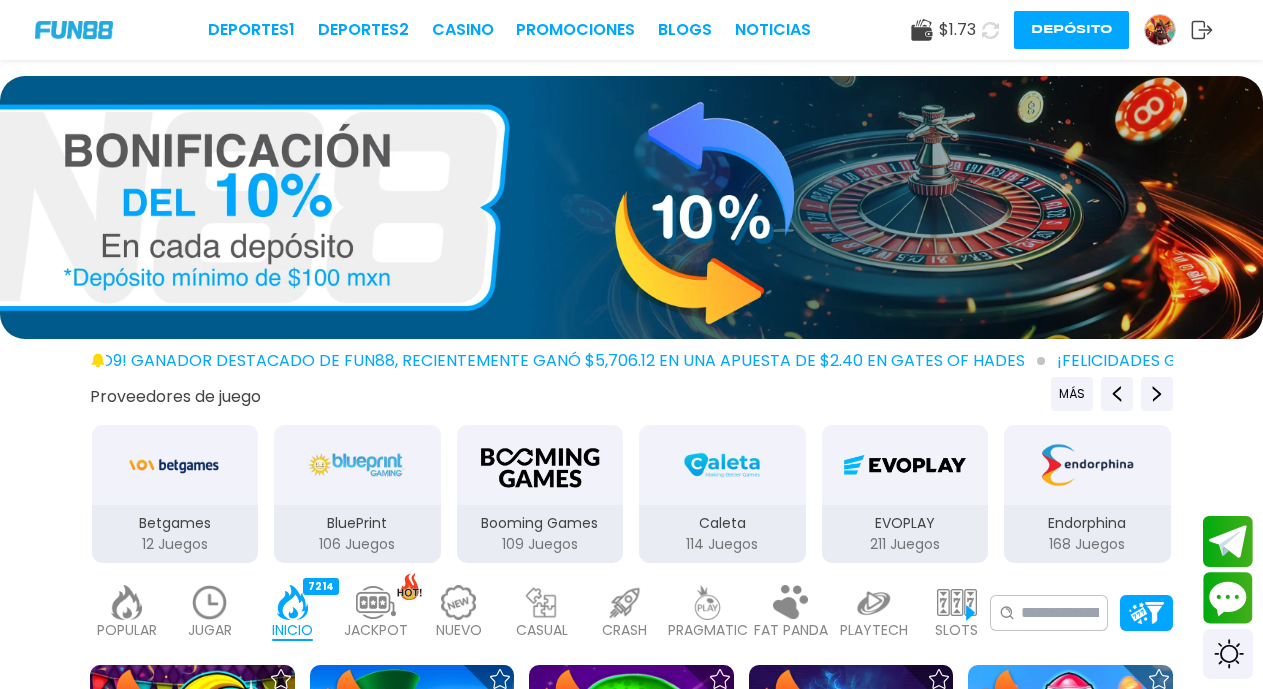 scroll, scrollTop: 603, scrollLeft: 0, axis: vertical 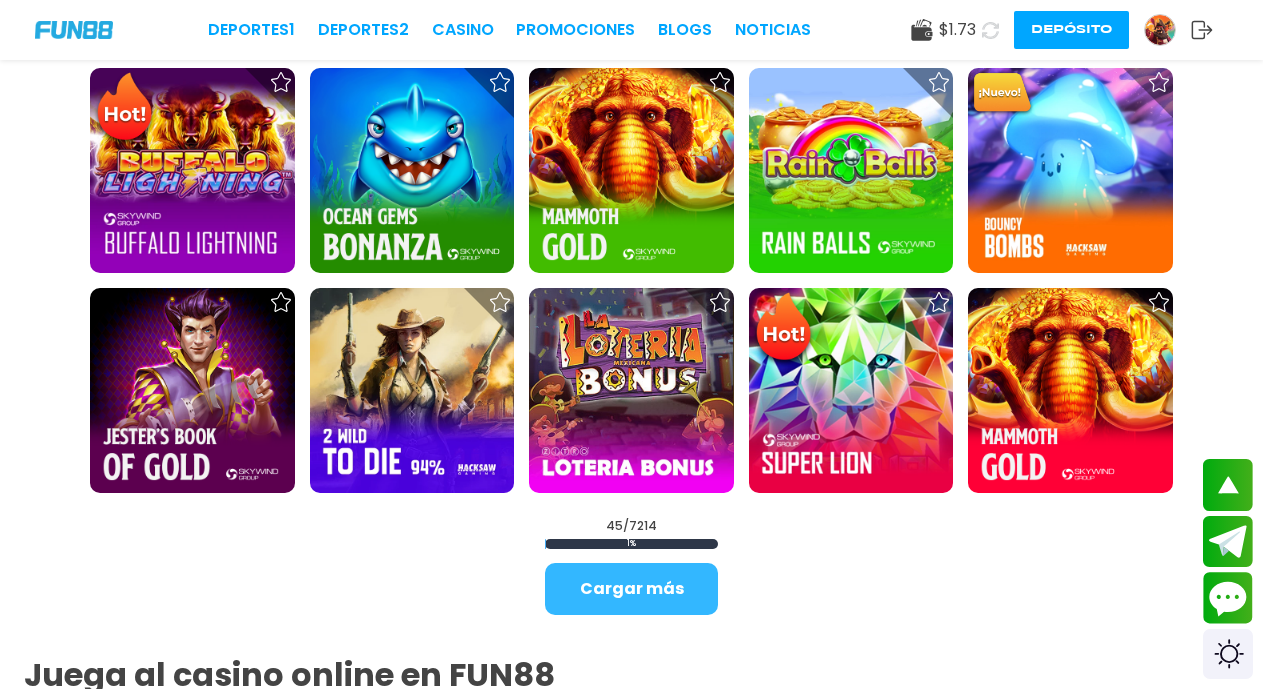 click on "Cargar más" at bounding box center [631, 589] 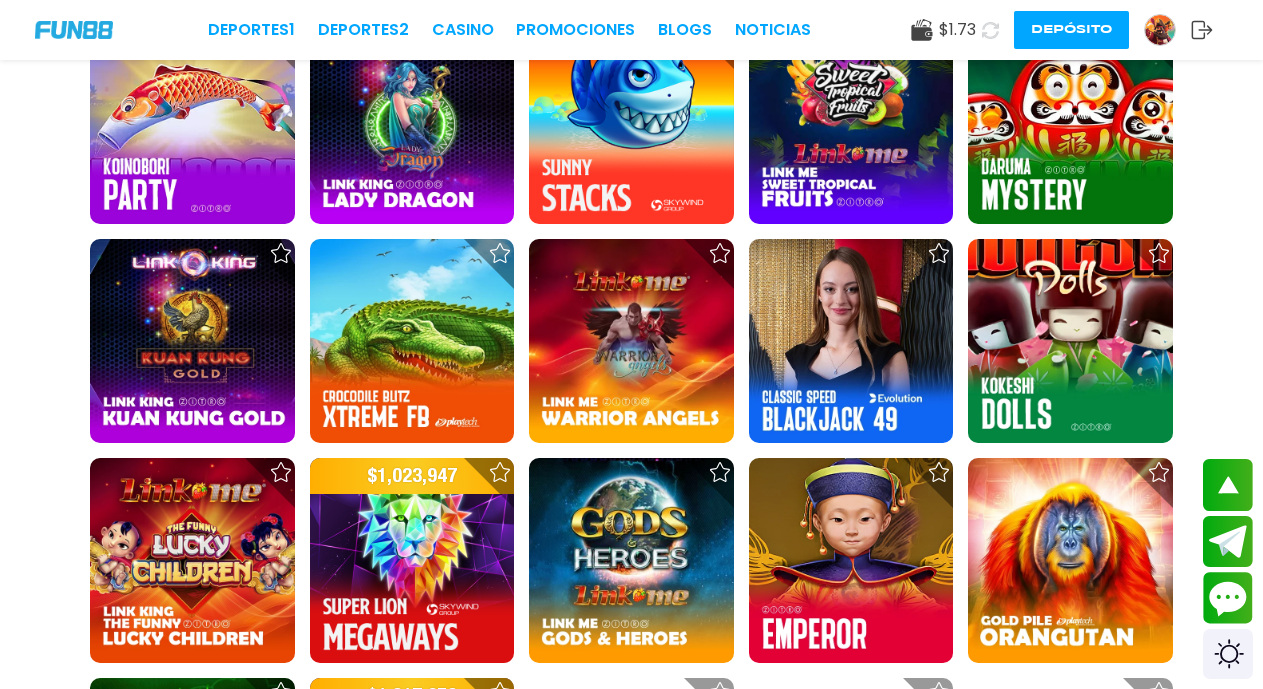 scroll, scrollTop: 3704, scrollLeft: 0, axis: vertical 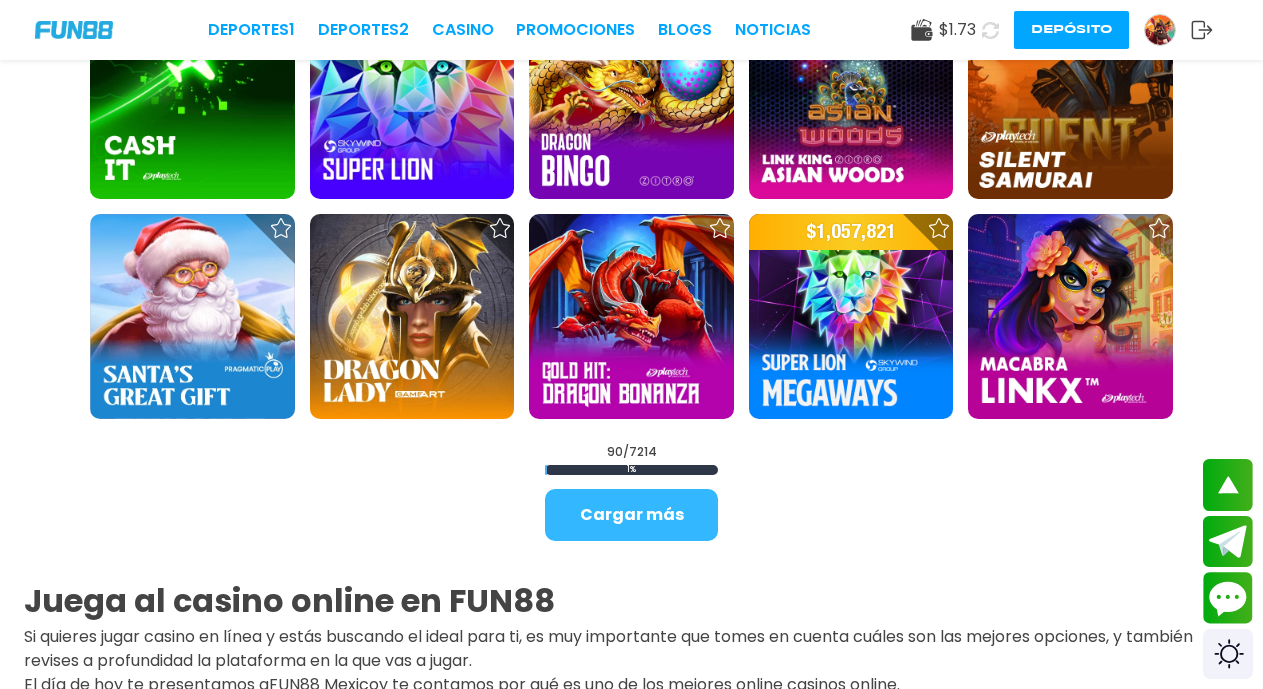 click on "Cargar más" at bounding box center (631, 515) 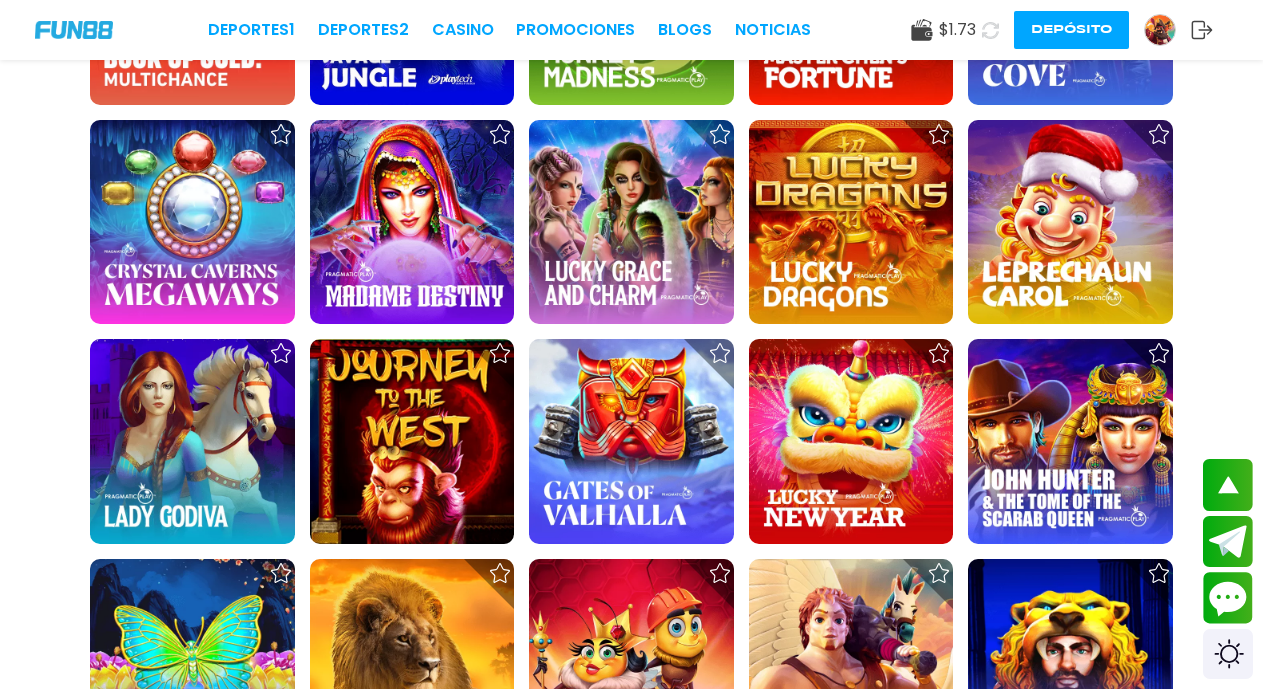 scroll, scrollTop: 5845, scrollLeft: 0, axis: vertical 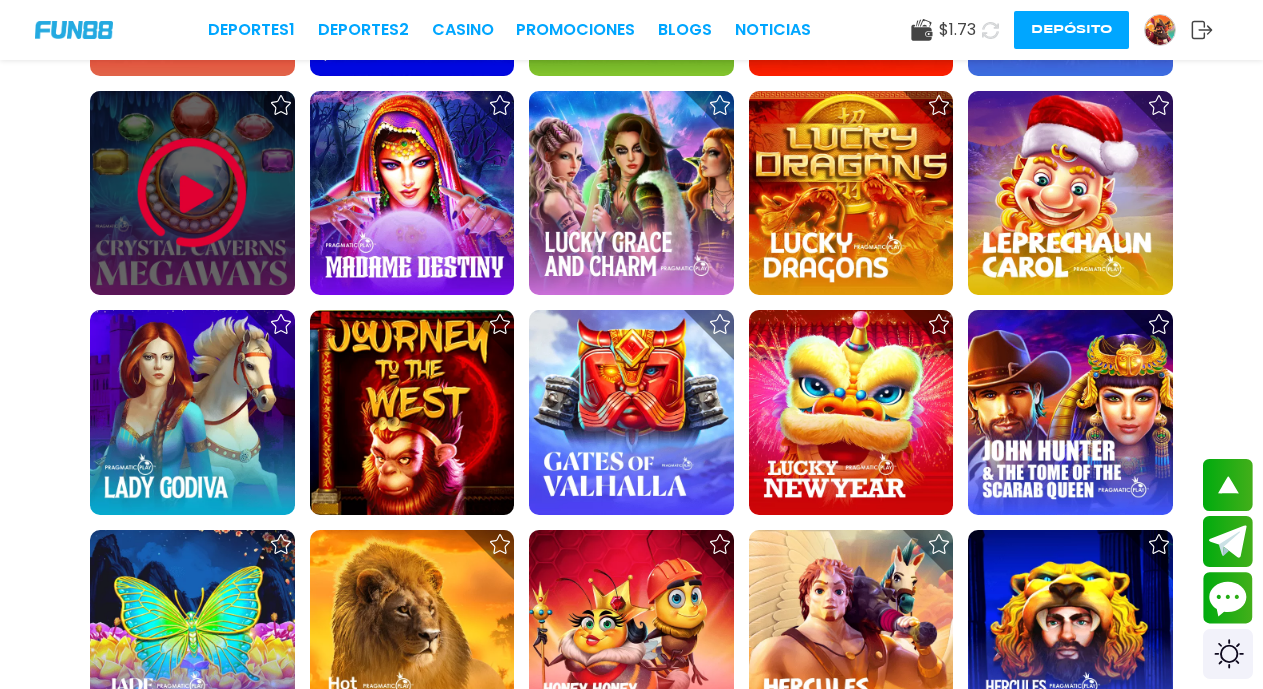 click at bounding box center (192, 193) 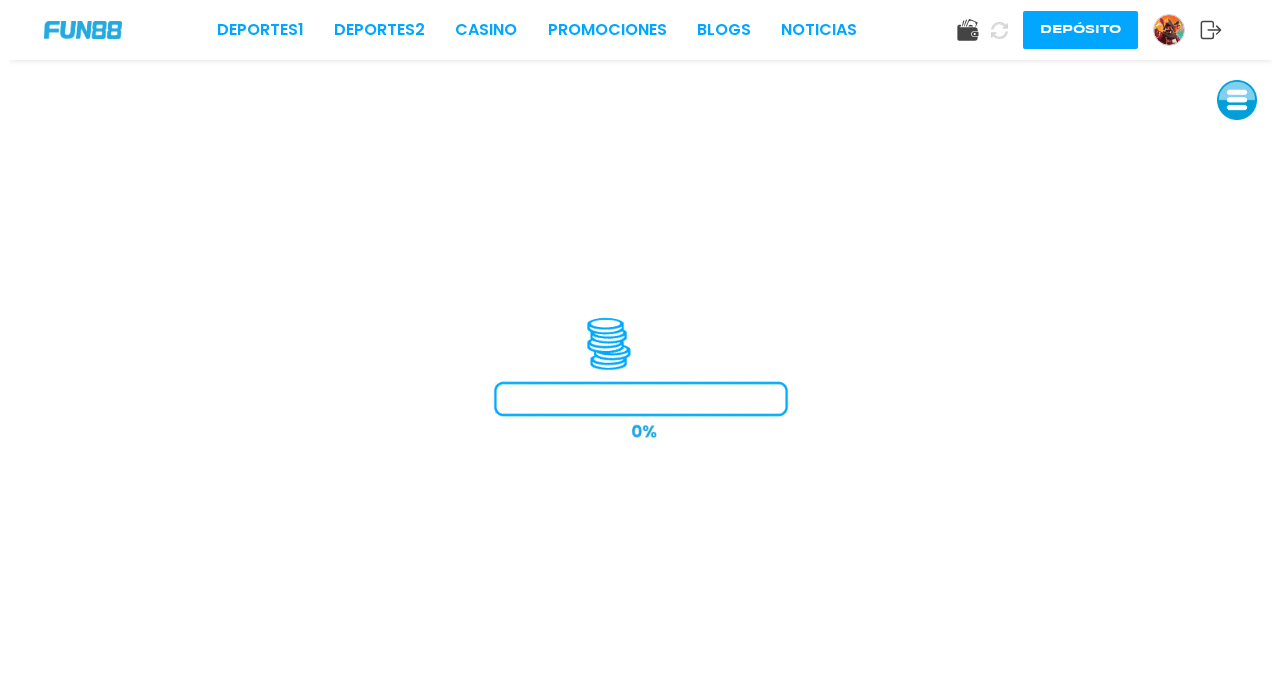 scroll, scrollTop: 0, scrollLeft: 0, axis: both 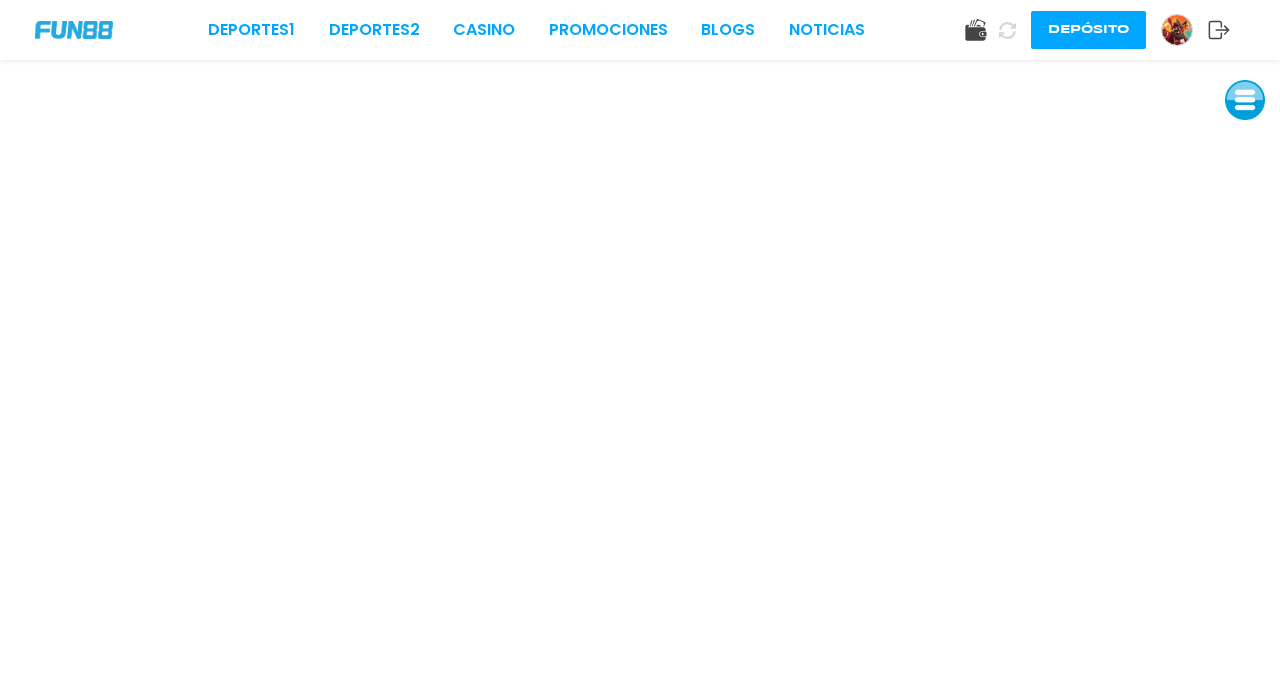 click at bounding box center (1245, 100) 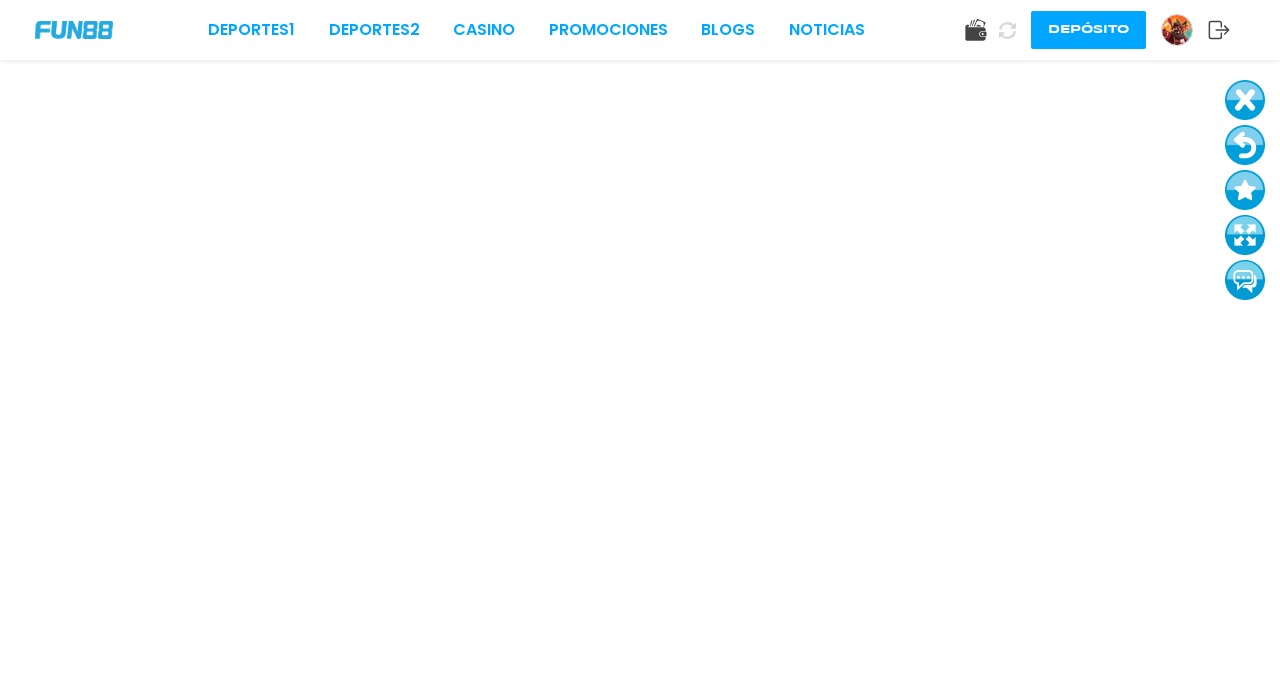 click at bounding box center (1245, 100) 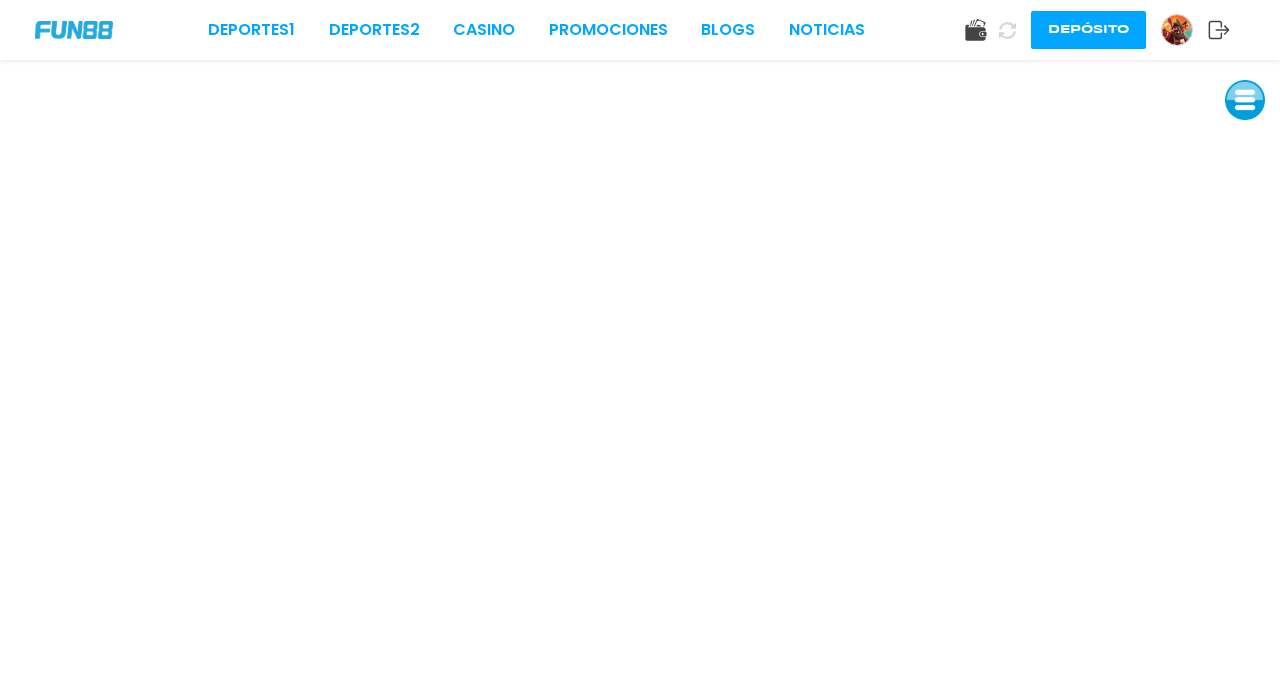 click 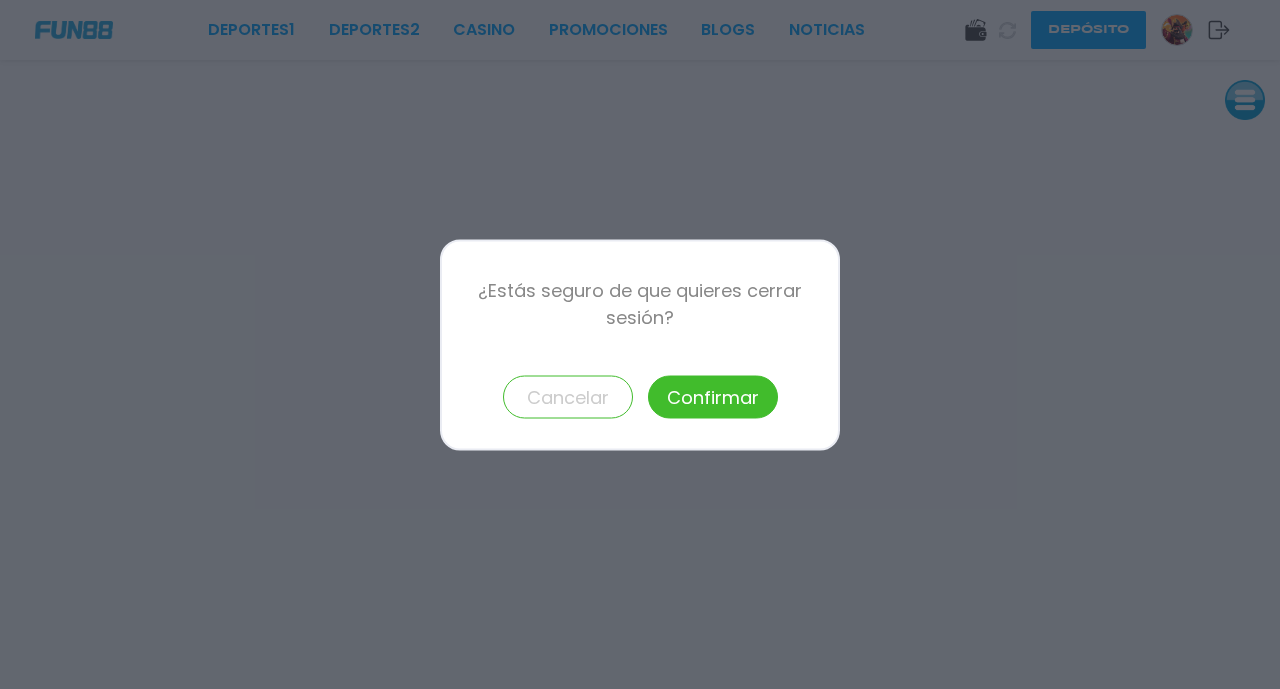 click at bounding box center [640, 344] 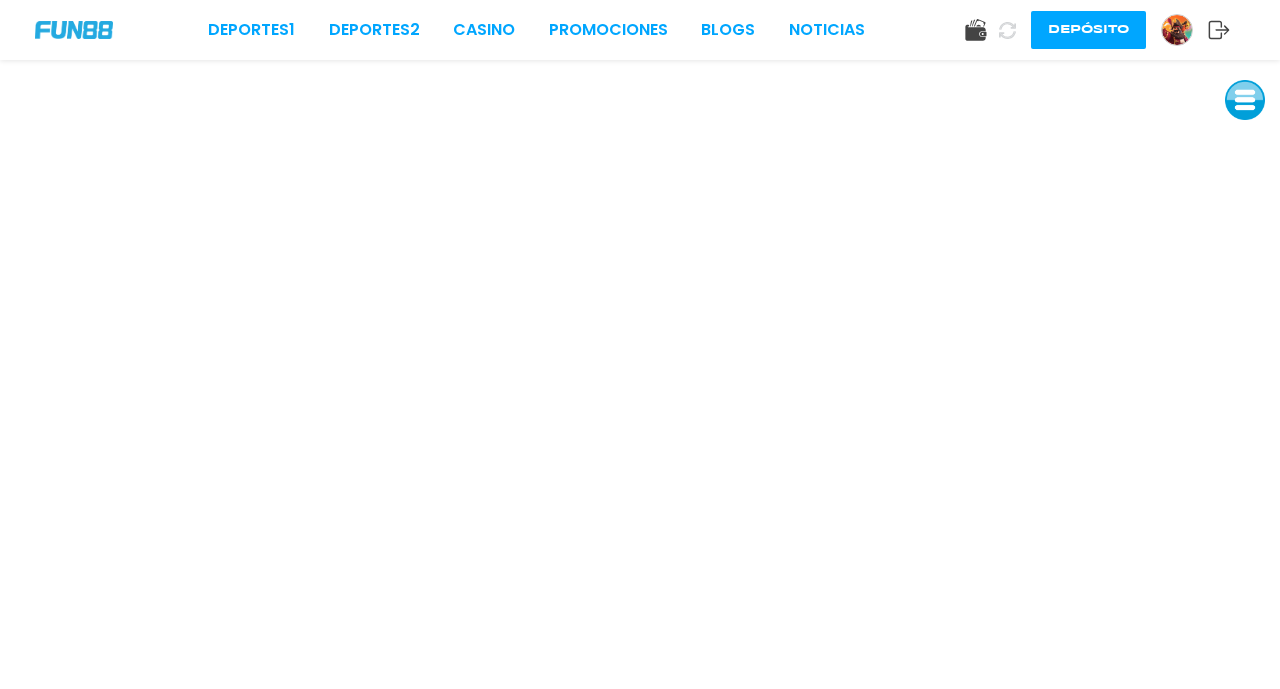 click at bounding box center [1245, 100] 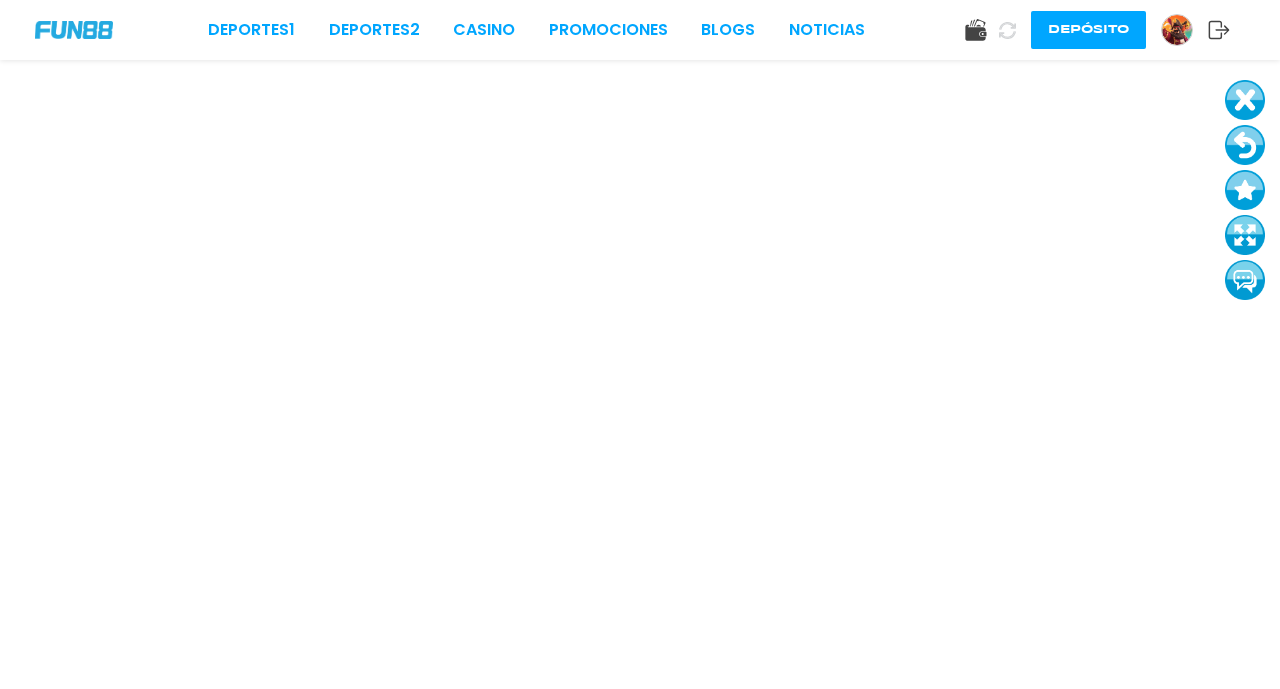 click at bounding box center [1245, 100] 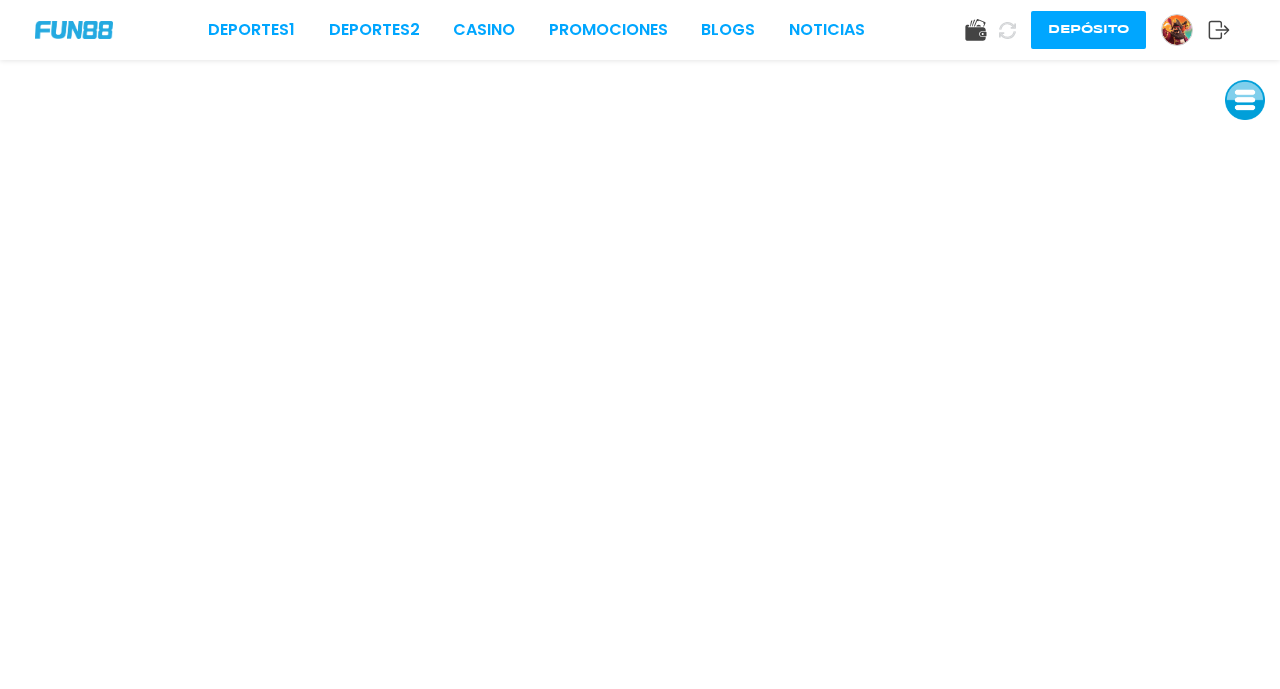 click at bounding box center [1245, 100] 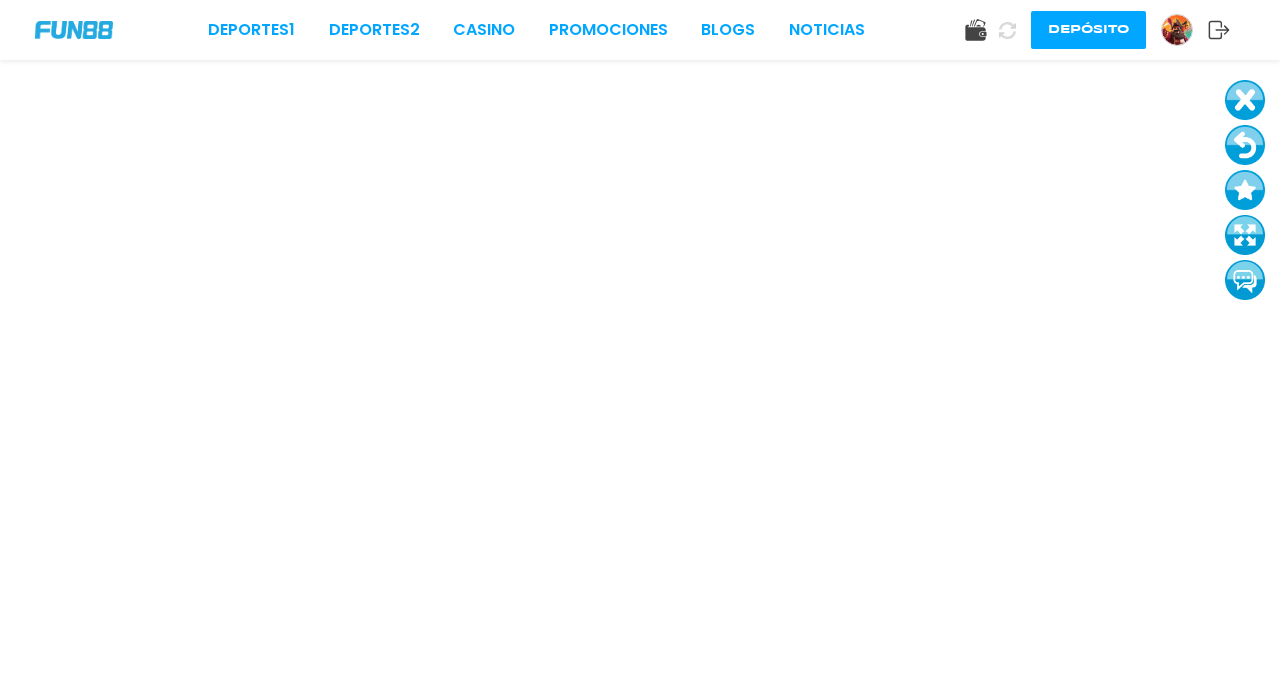 click at bounding box center (1245, 145) 